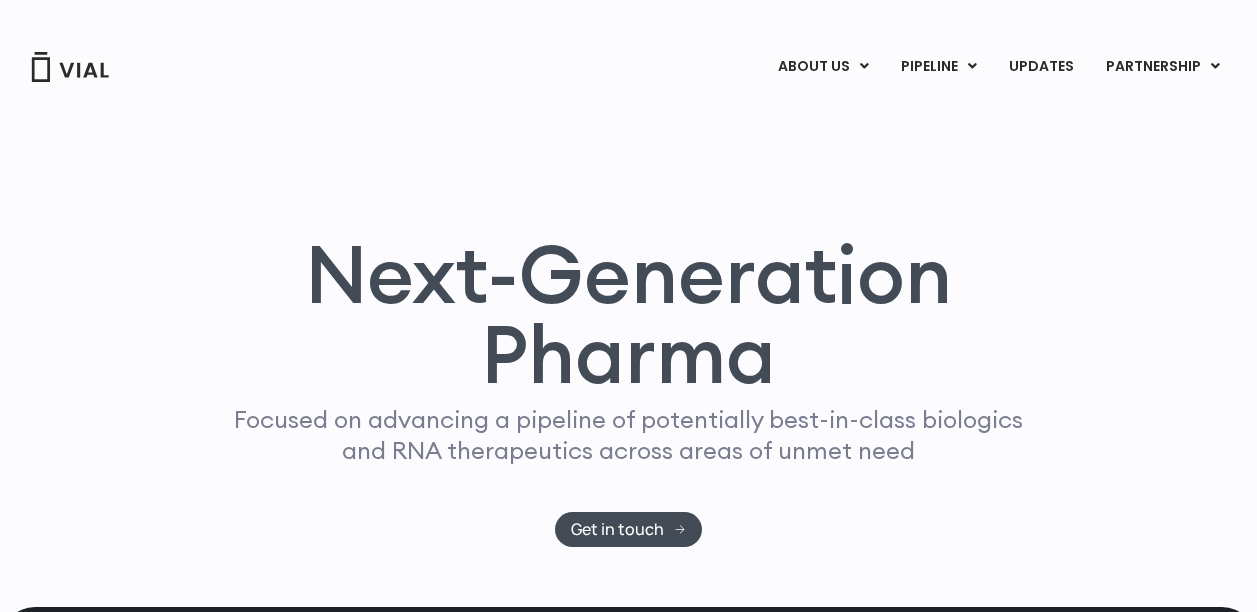 scroll, scrollTop: 0, scrollLeft: 0, axis: both 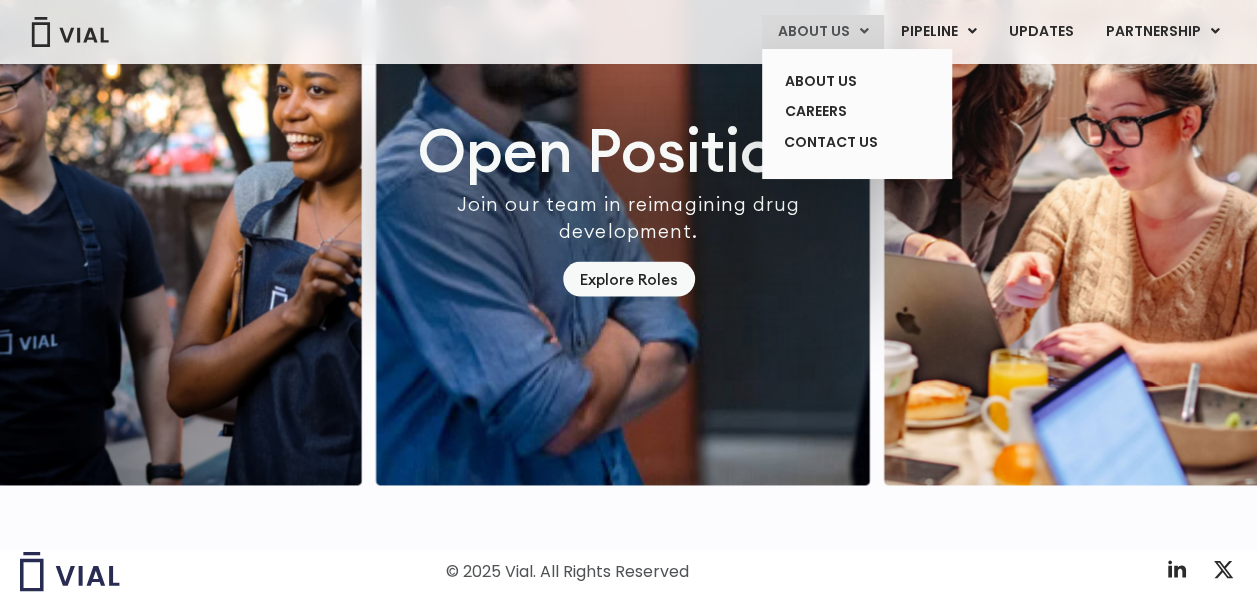 click on "About Us" at bounding box center (814, 31) 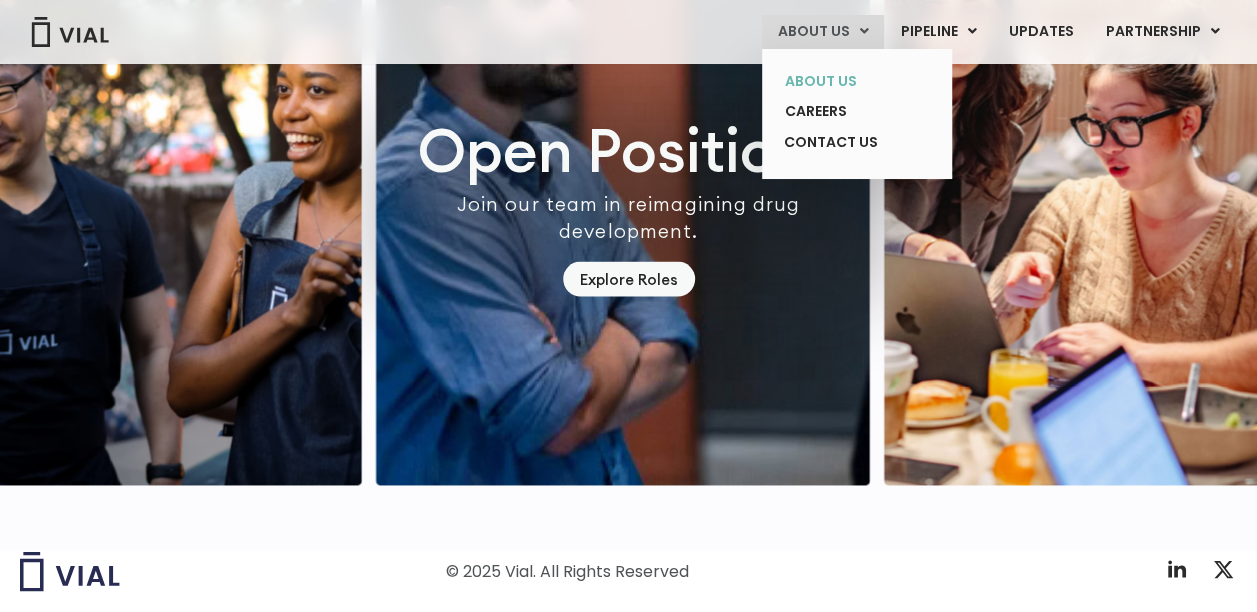 click on "About Us" at bounding box center (842, 81) 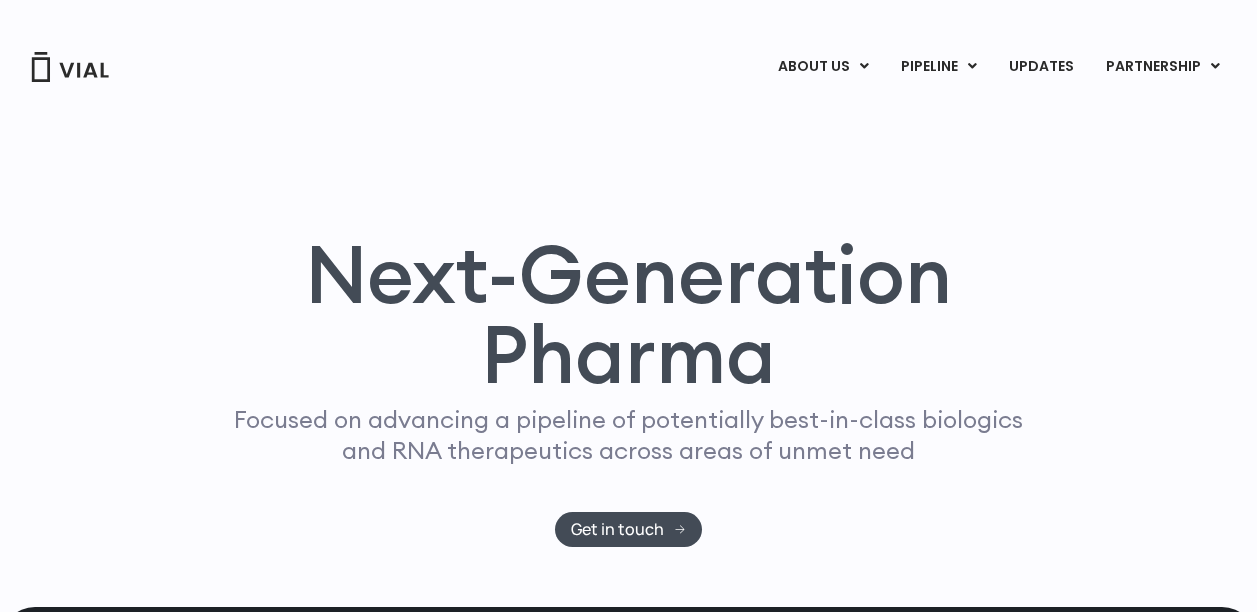 scroll, scrollTop: 0, scrollLeft: 0, axis: both 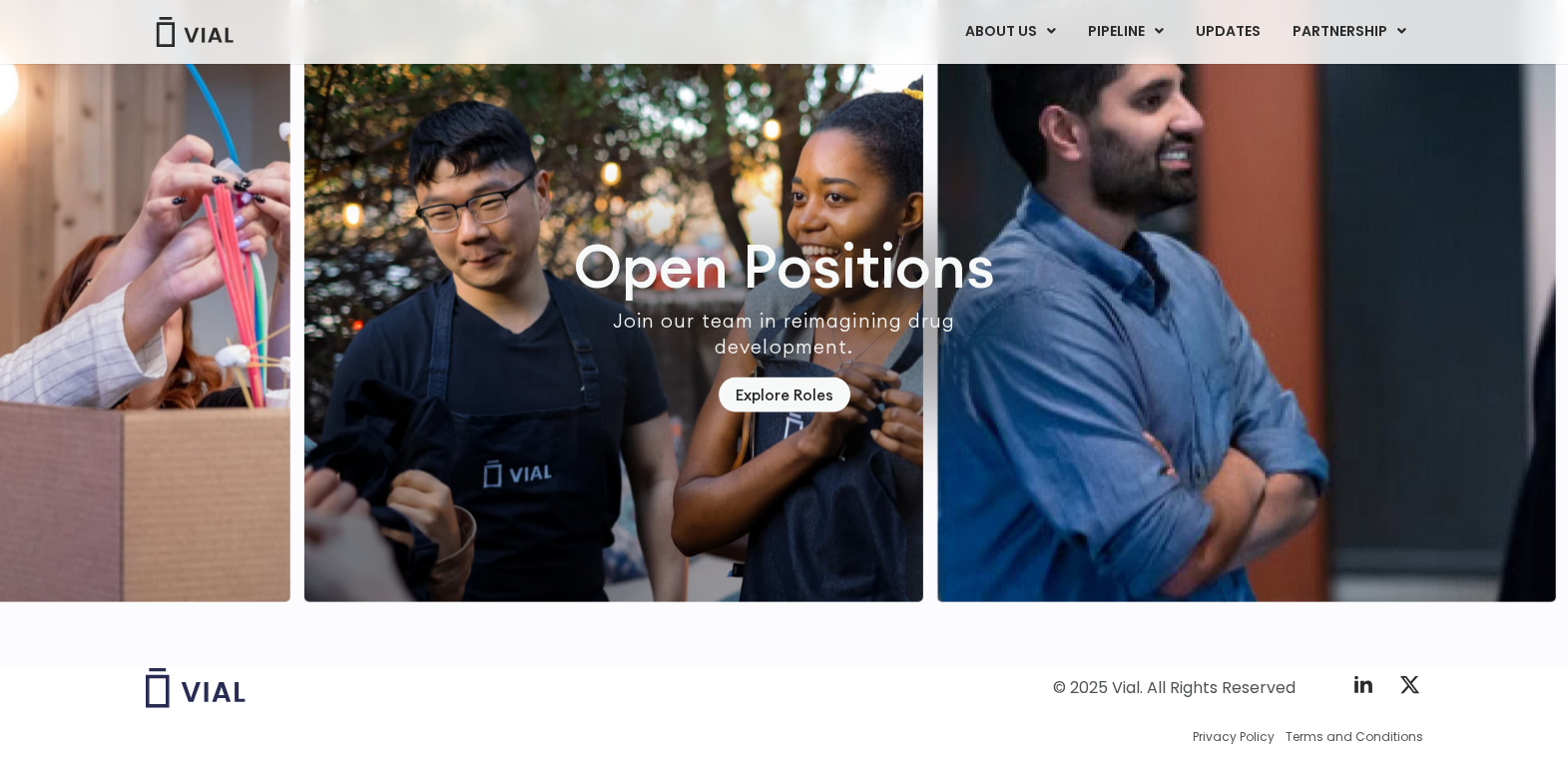 click on "© 2025 Vial. All Rights Reserved" at bounding box center [1174, 688] 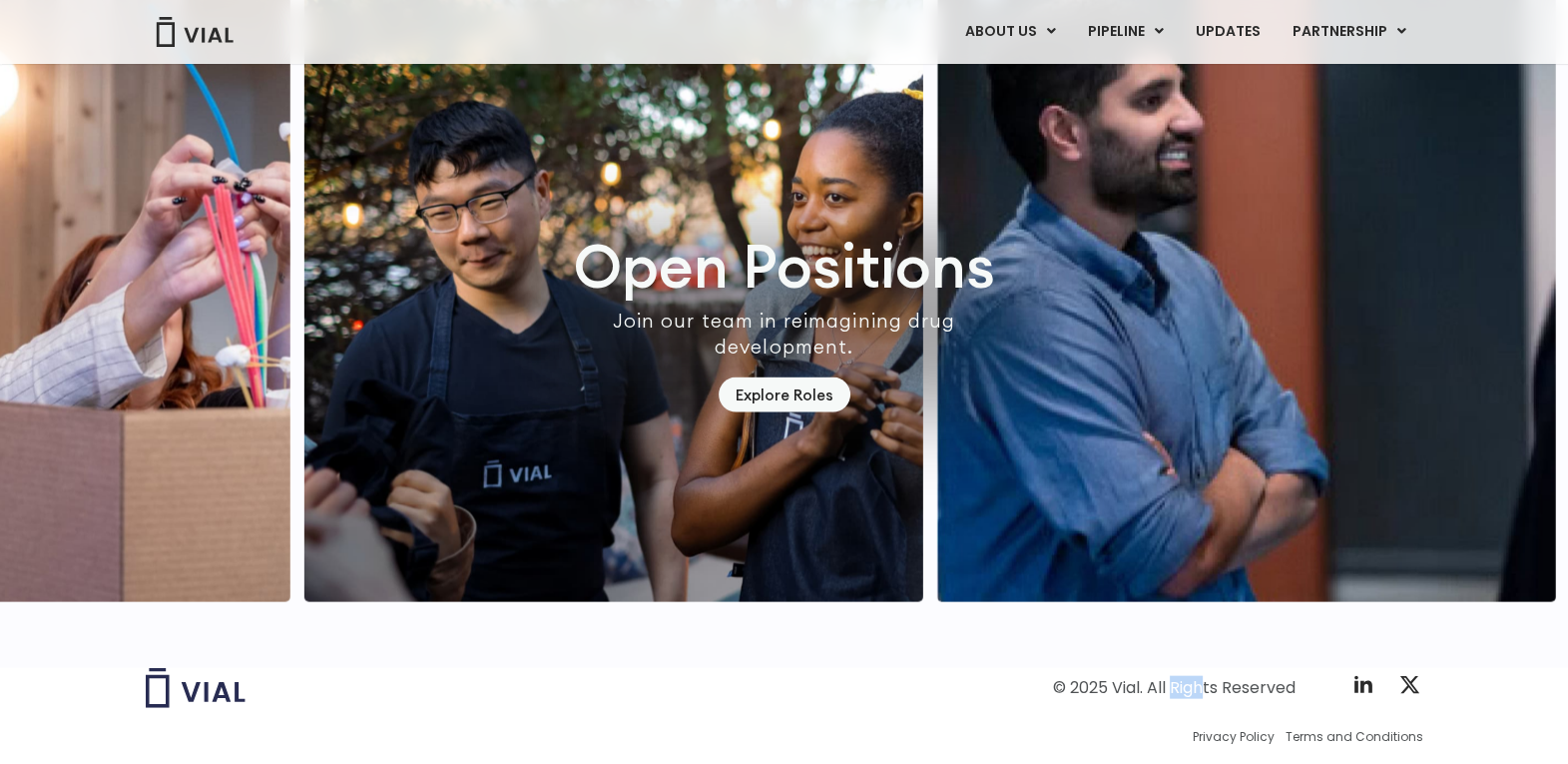 click on "© 2025 Vial. All Rights Reserved" at bounding box center [1174, 688] 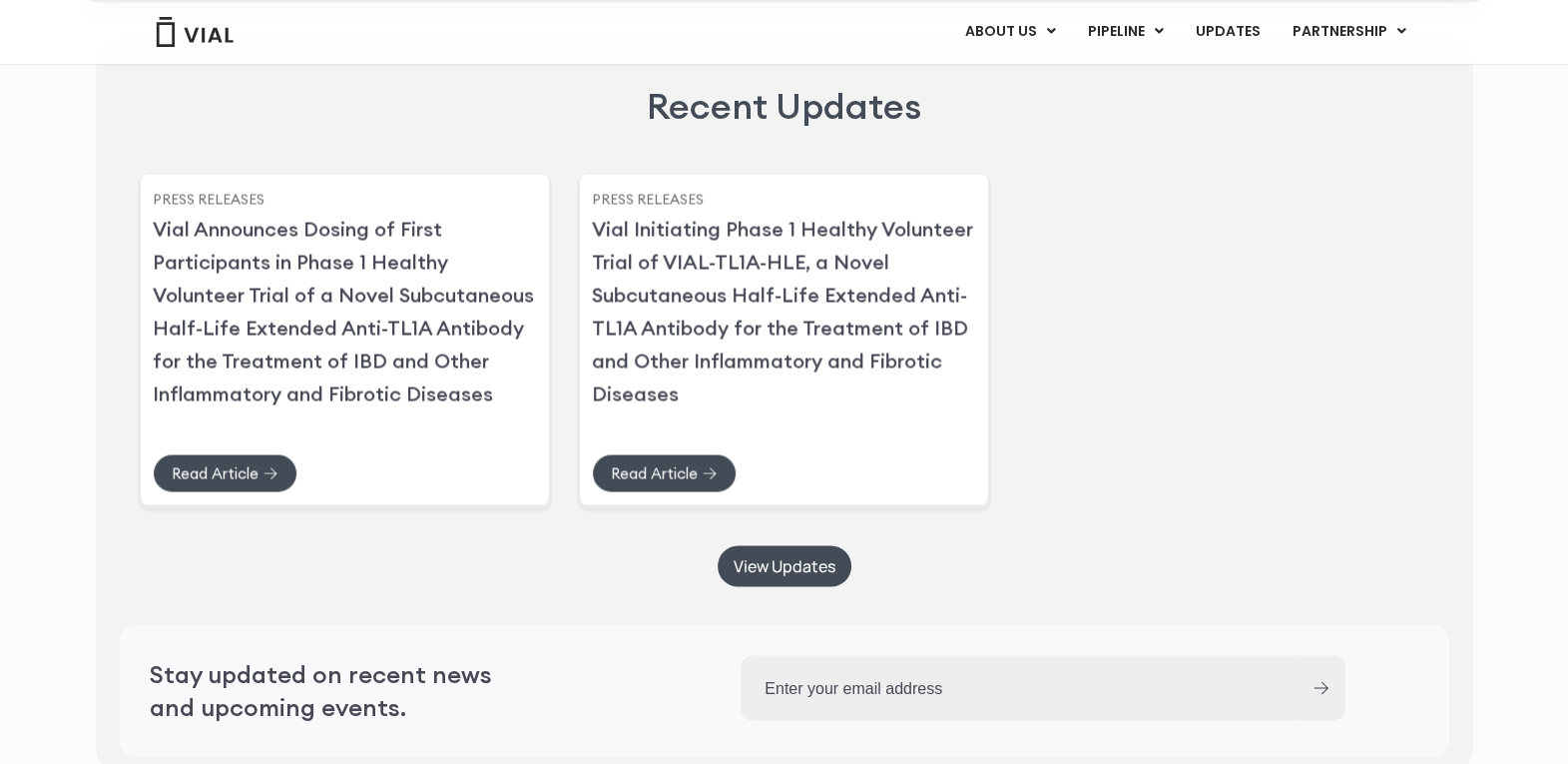 scroll, scrollTop: 4318, scrollLeft: 0, axis: vertical 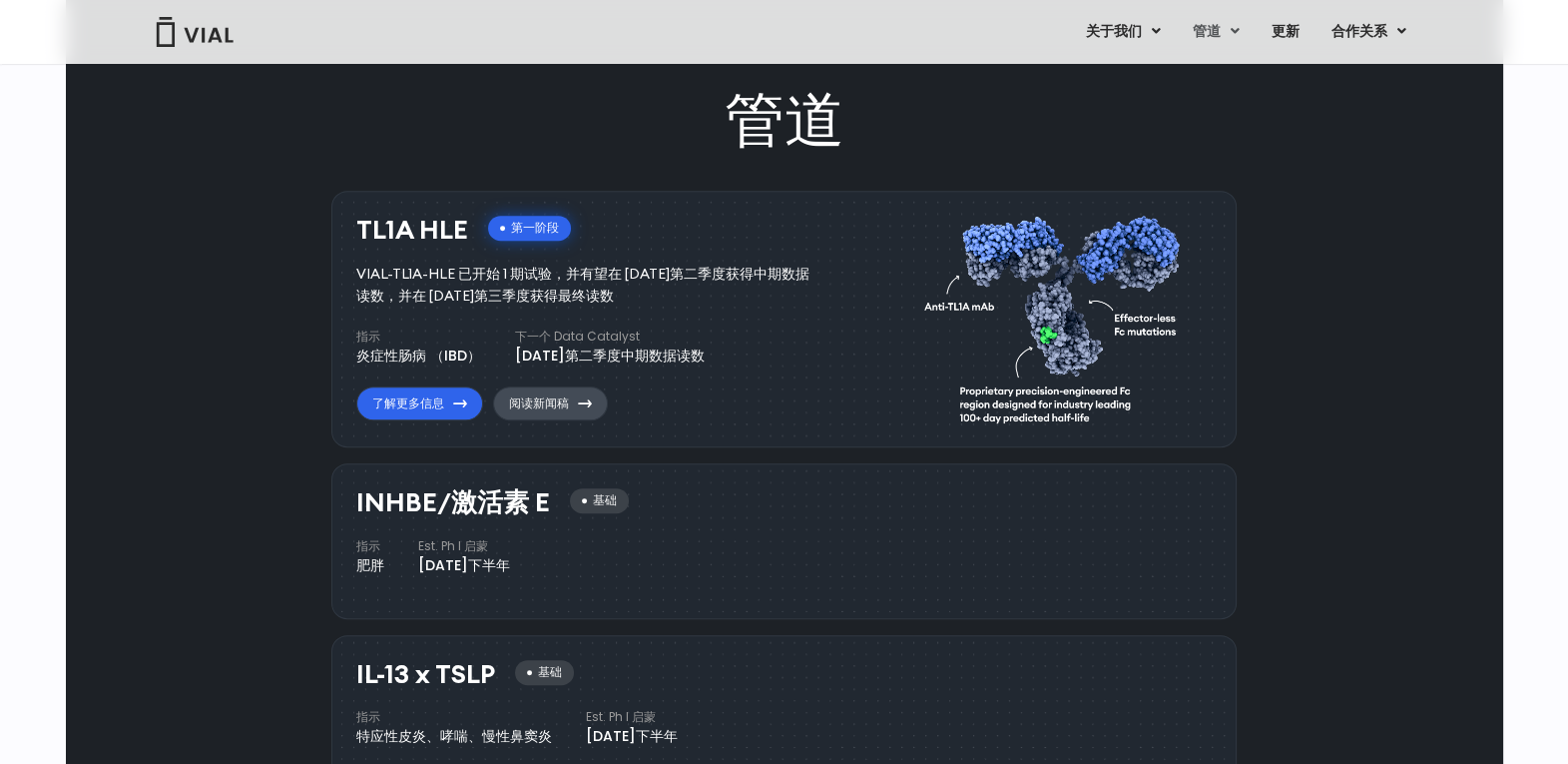 click on "阅读新闻稿" at bounding box center (539, 403) 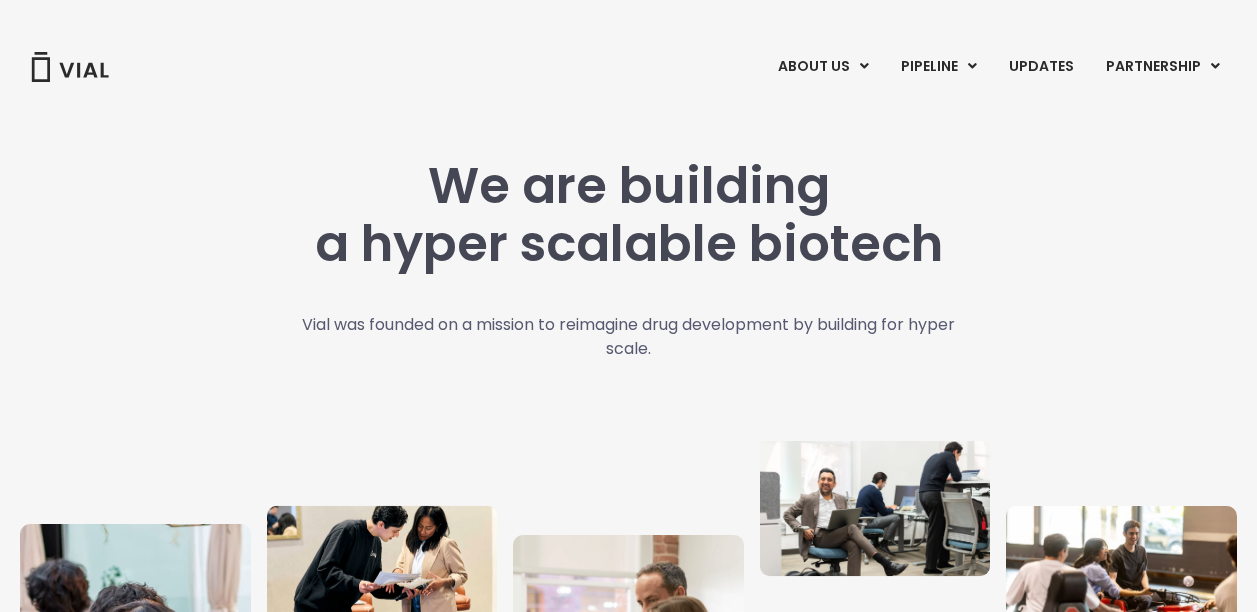 scroll, scrollTop: 0, scrollLeft: 0, axis: both 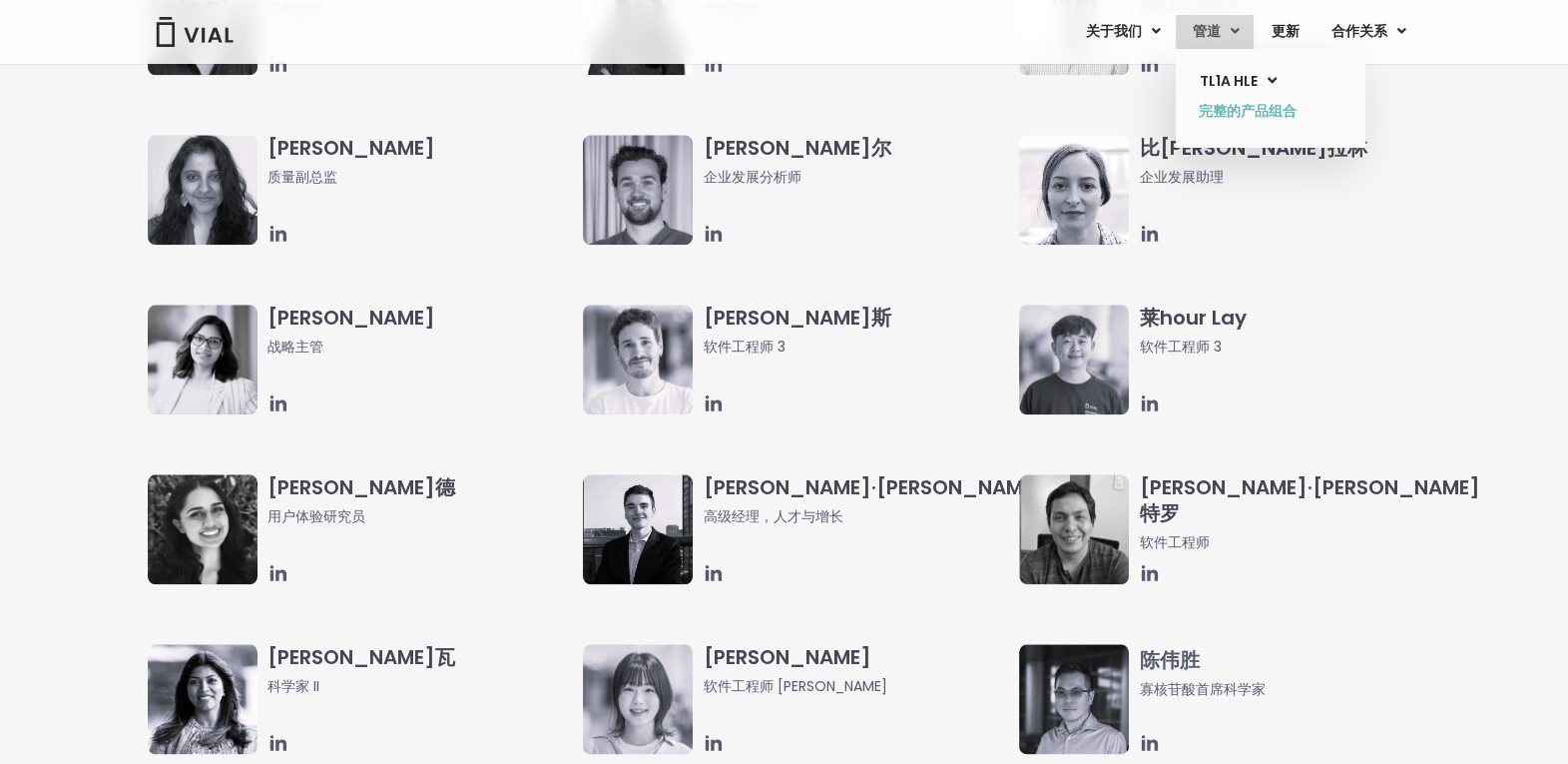 click on "完整的产品组合" at bounding box center (1256, 112) 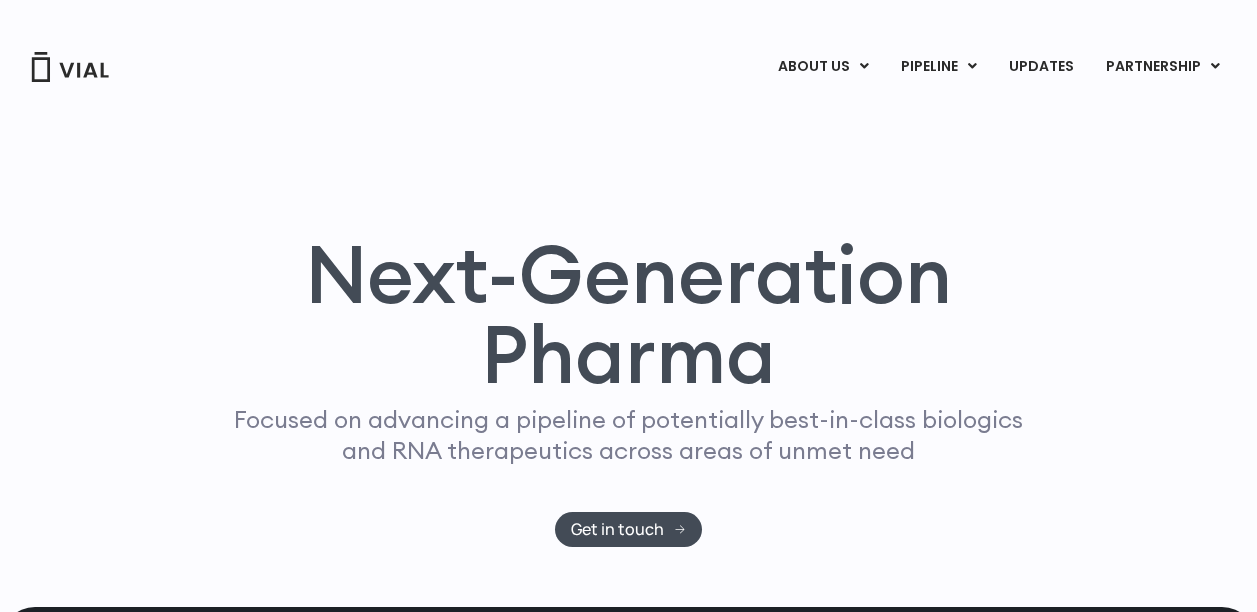 scroll, scrollTop: 0, scrollLeft: 0, axis: both 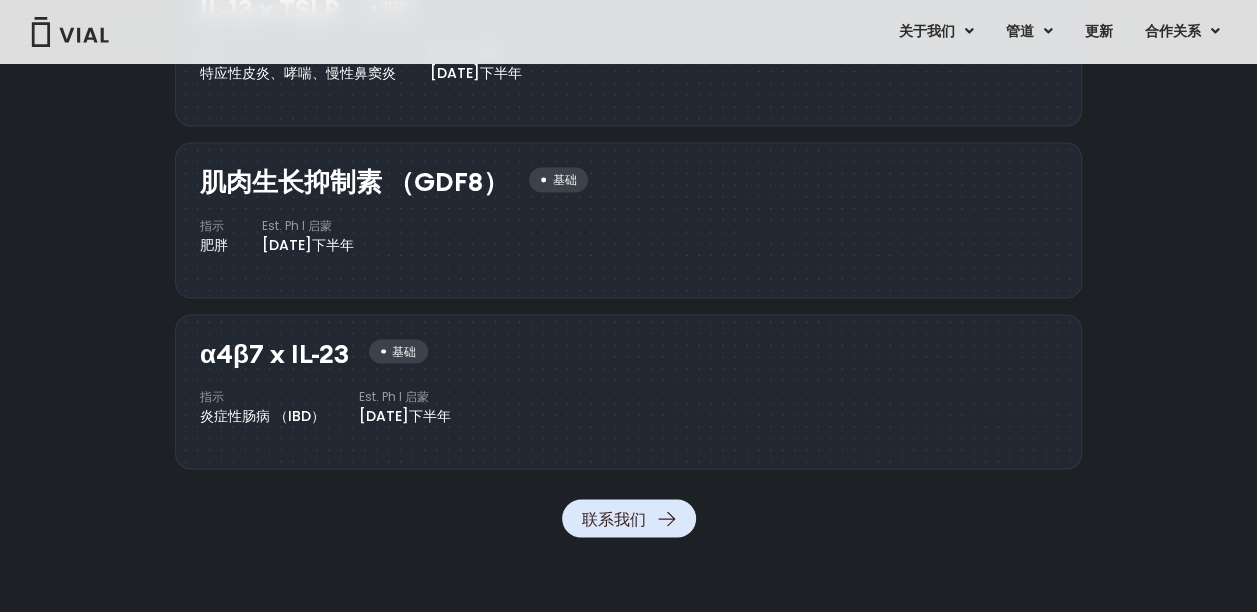 click on "α4β7 x IL-23
基础
指示
炎症性肠病 （IBD）
Est. Ph I 启蒙
2025 年下半年" at bounding box center (618, 388) 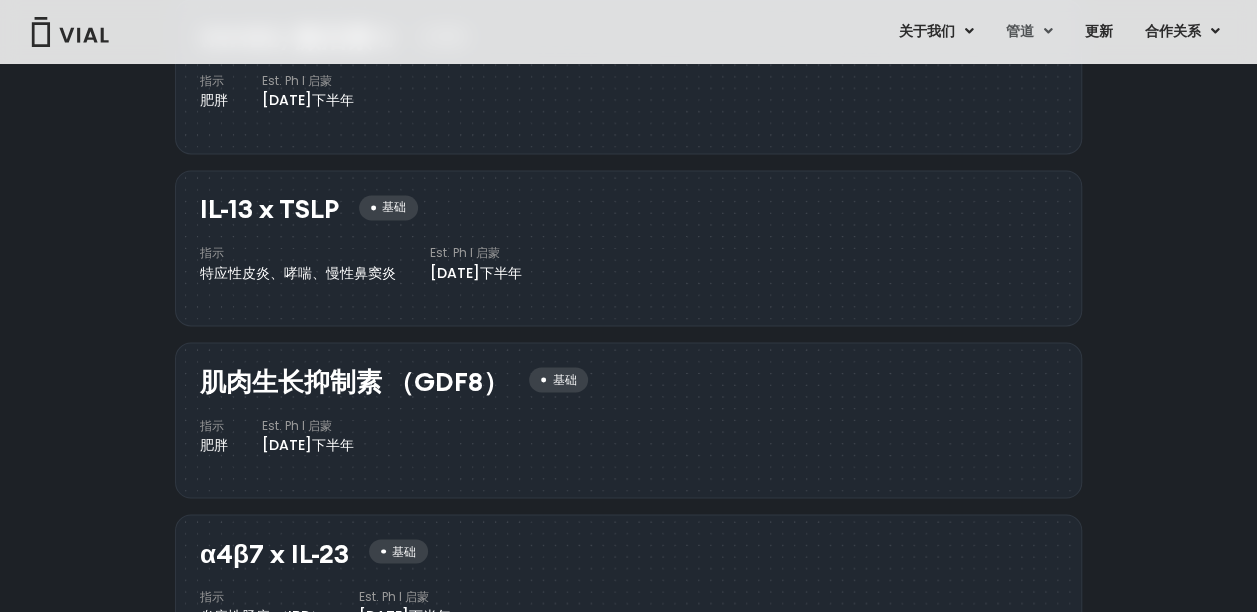 click at bounding box center [903, 244] 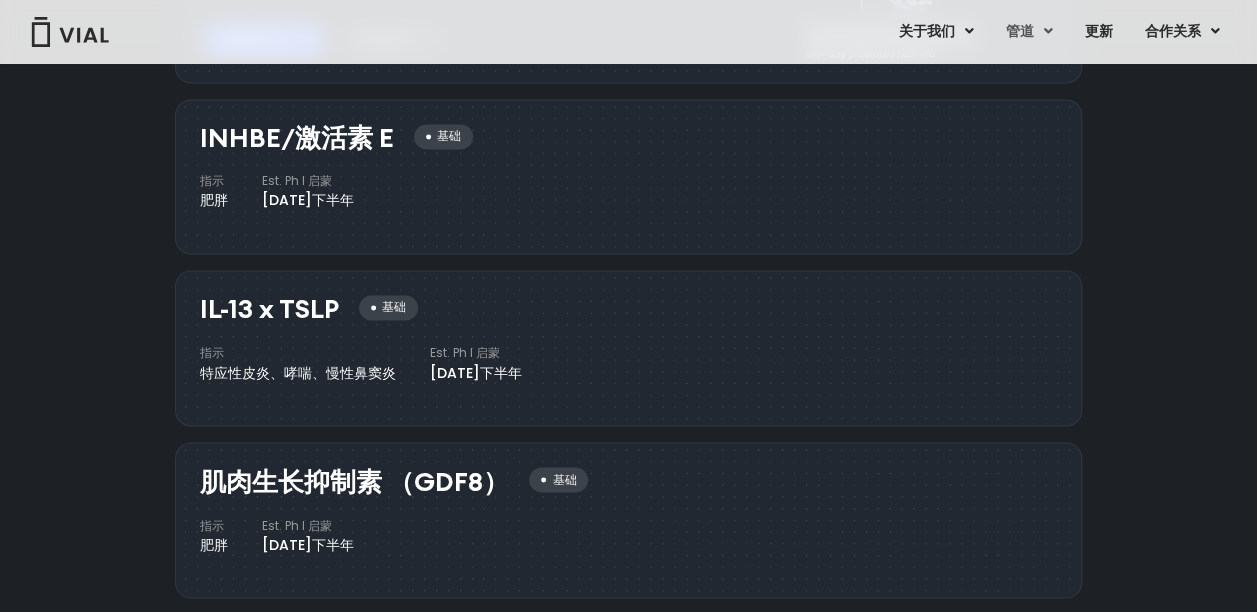 click on "INHBE/激活素 E
基础
指示
肥胖
Est. Ph I 启蒙
2025 年下半年" at bounding box center (628, 177) 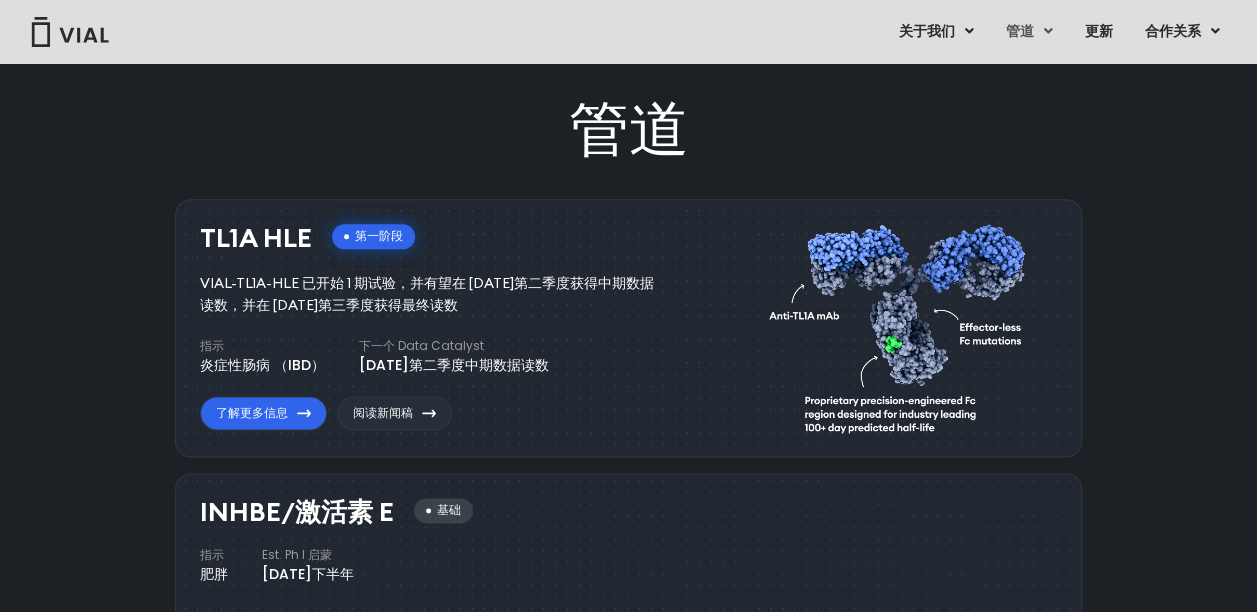 scroll, scrollTop: 1111, scrollLeft: 0, axis: vertical 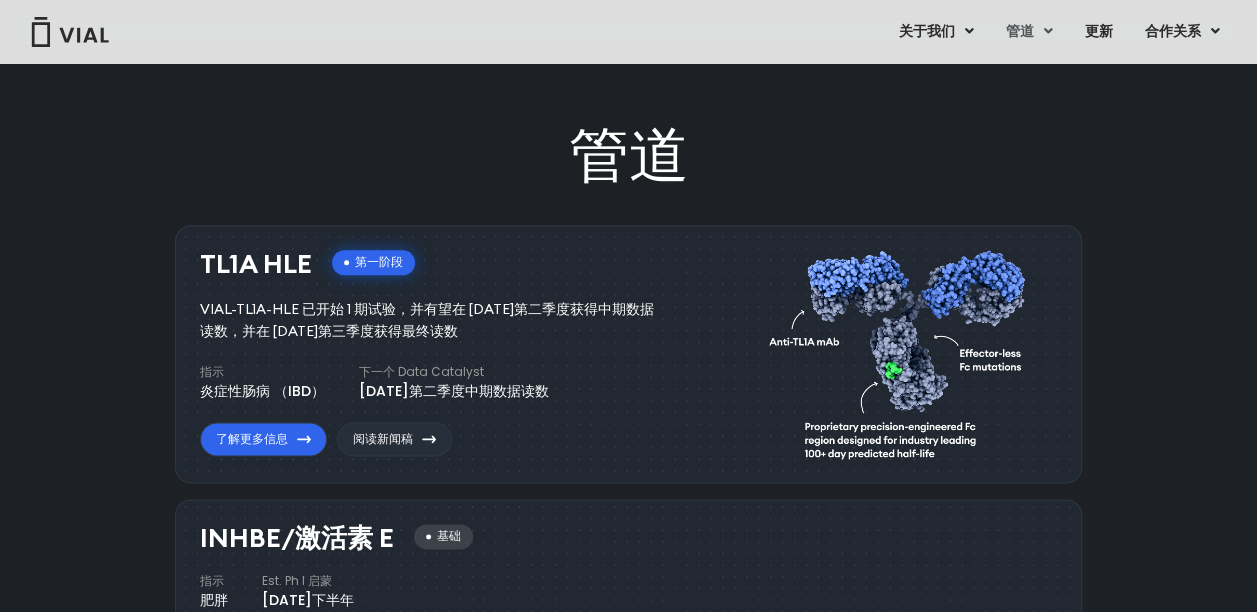 click at bounding box center (903, 349) 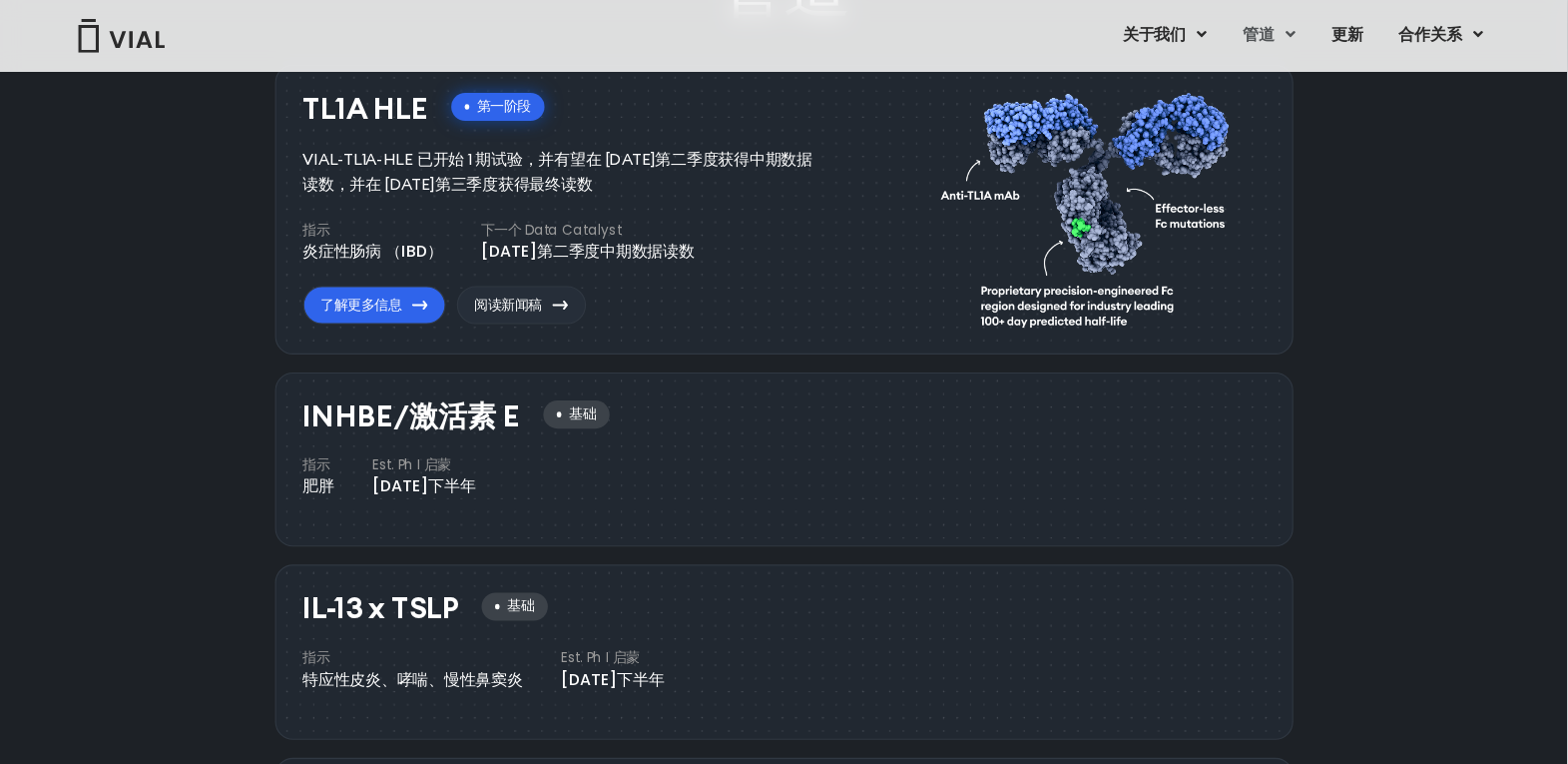 scroll, scrollTop: 1308, scrollLeft: 0, axis: vertical 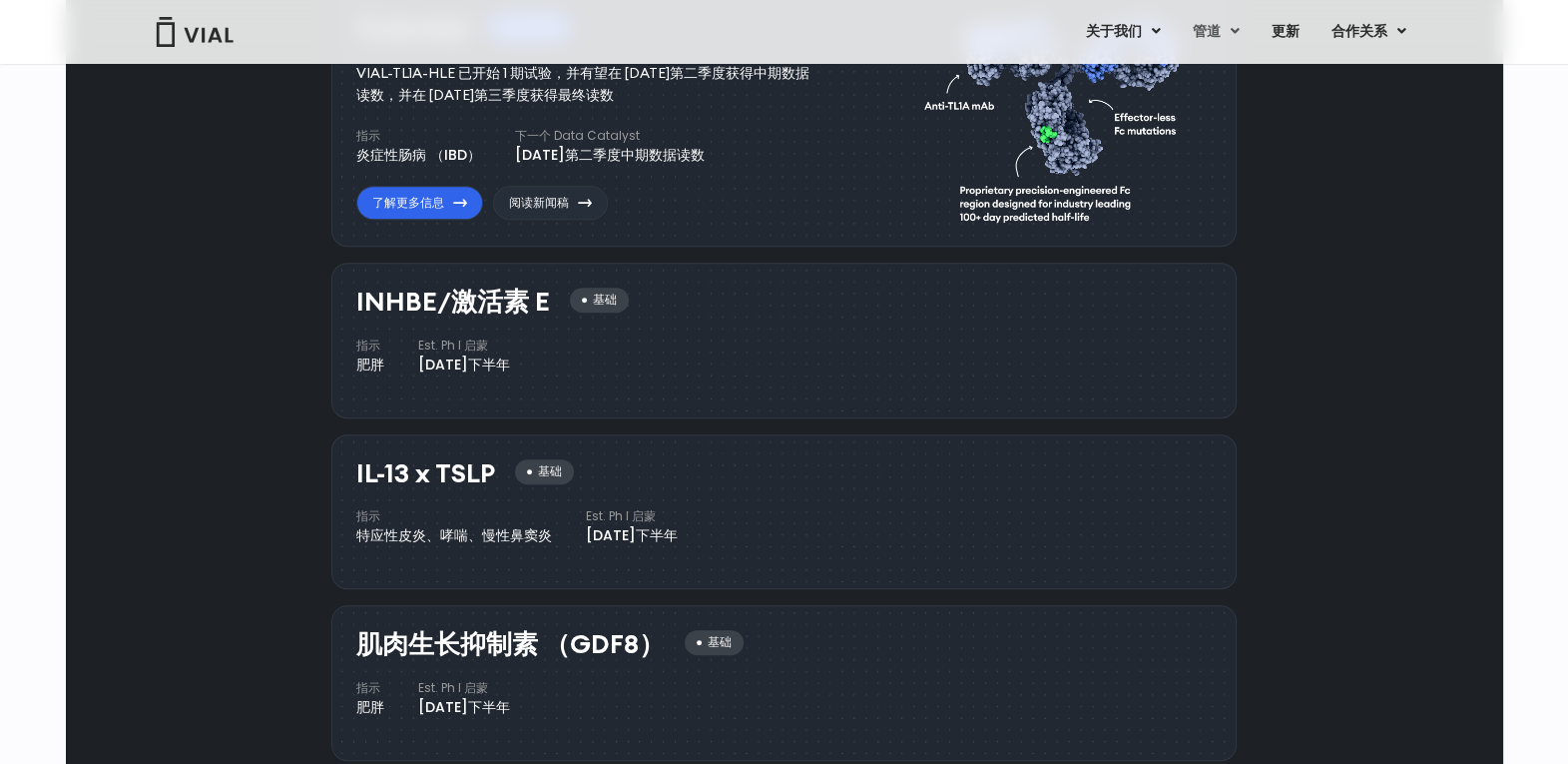 drag, startPoint x: 1212, startPoint y: 0, endPoint x: 731, endPoint y: 562, distance: 739.73306 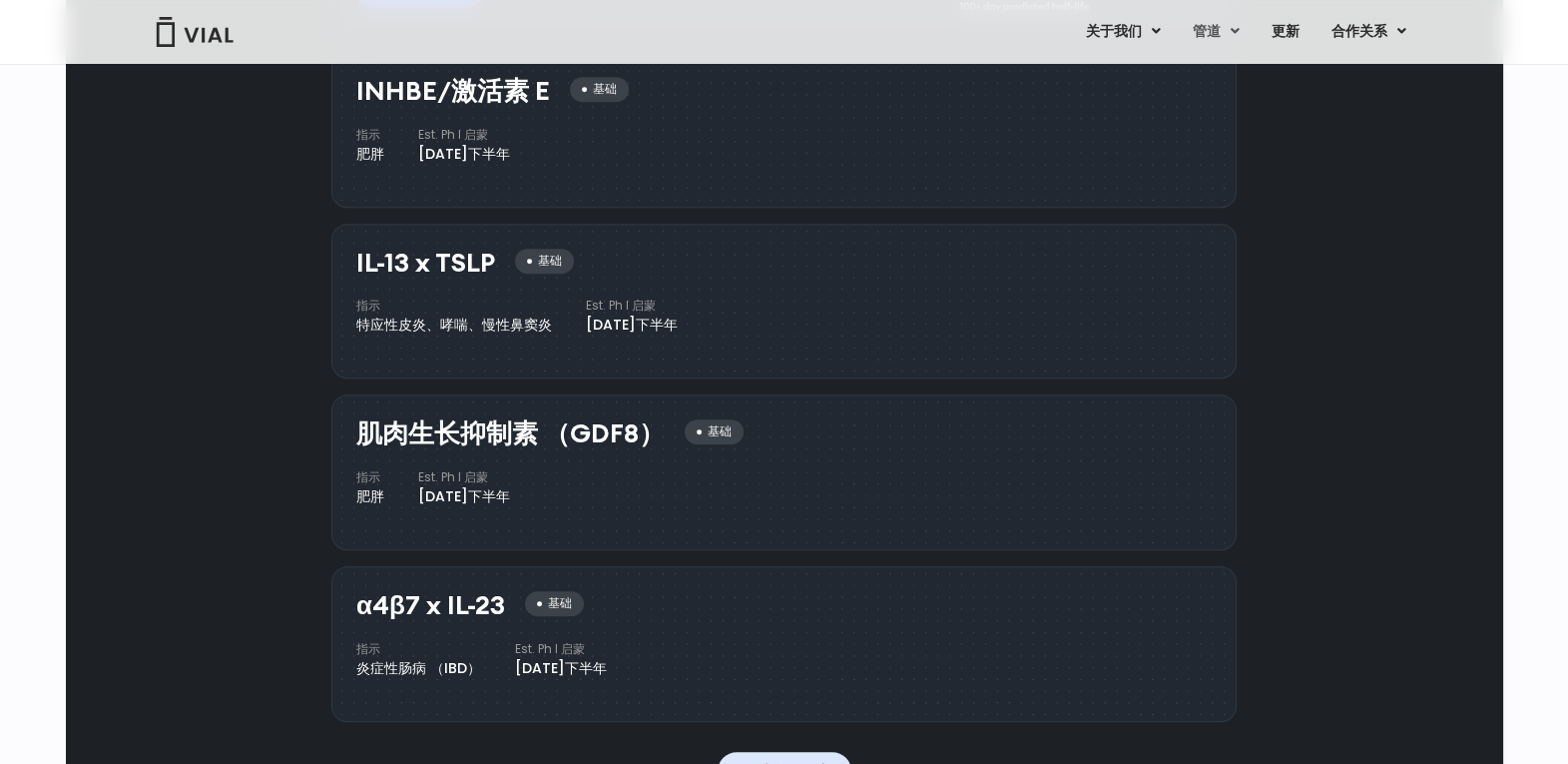 scroll, scrollTop: 1558, scrollLeft: 0, axis: vertical 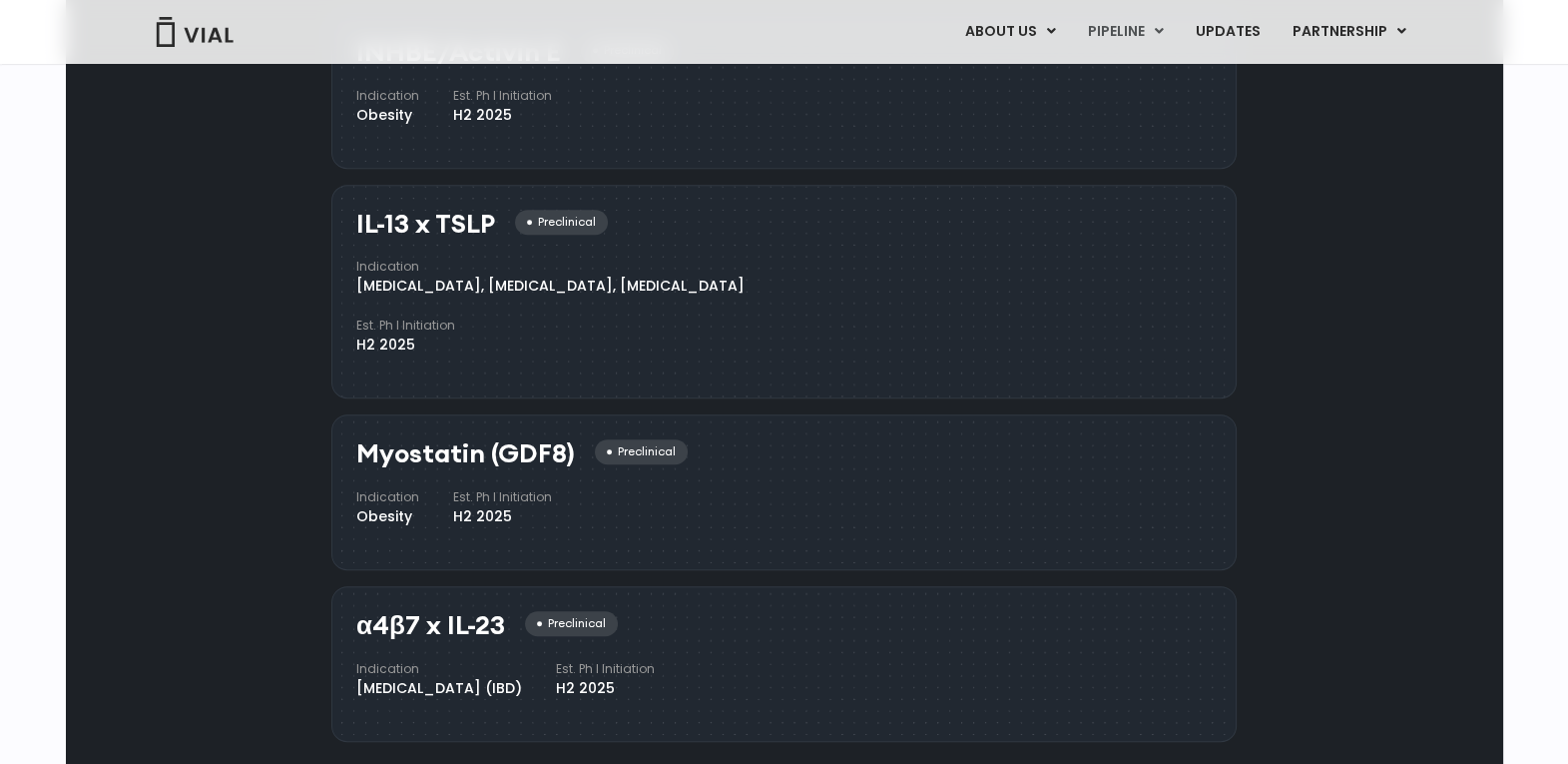 click on "Myostatin (GDF8)" at bounding box center [465, 453] 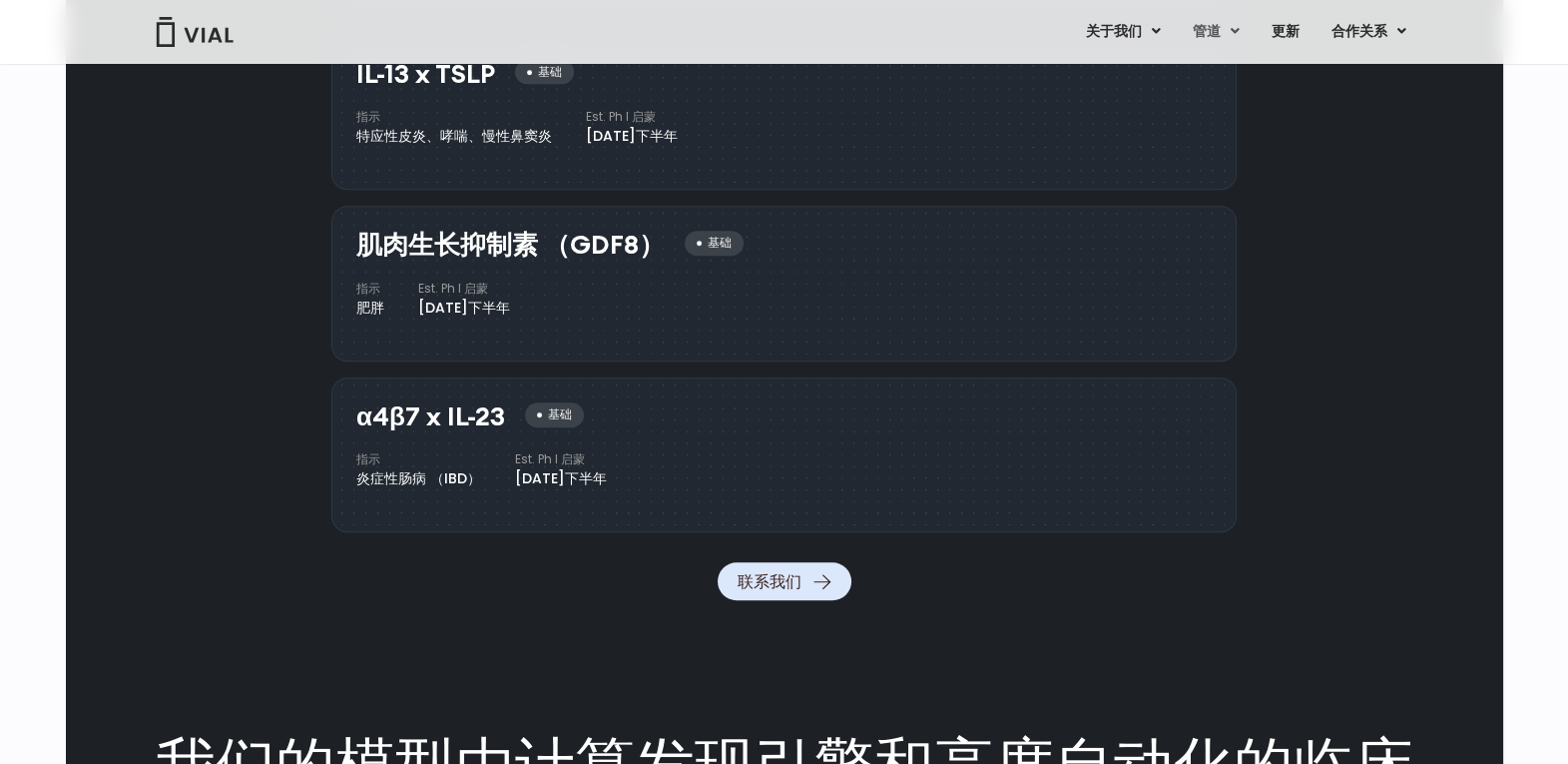 scroll, scrollTop: 0, scrollLeft: 0, axis: both 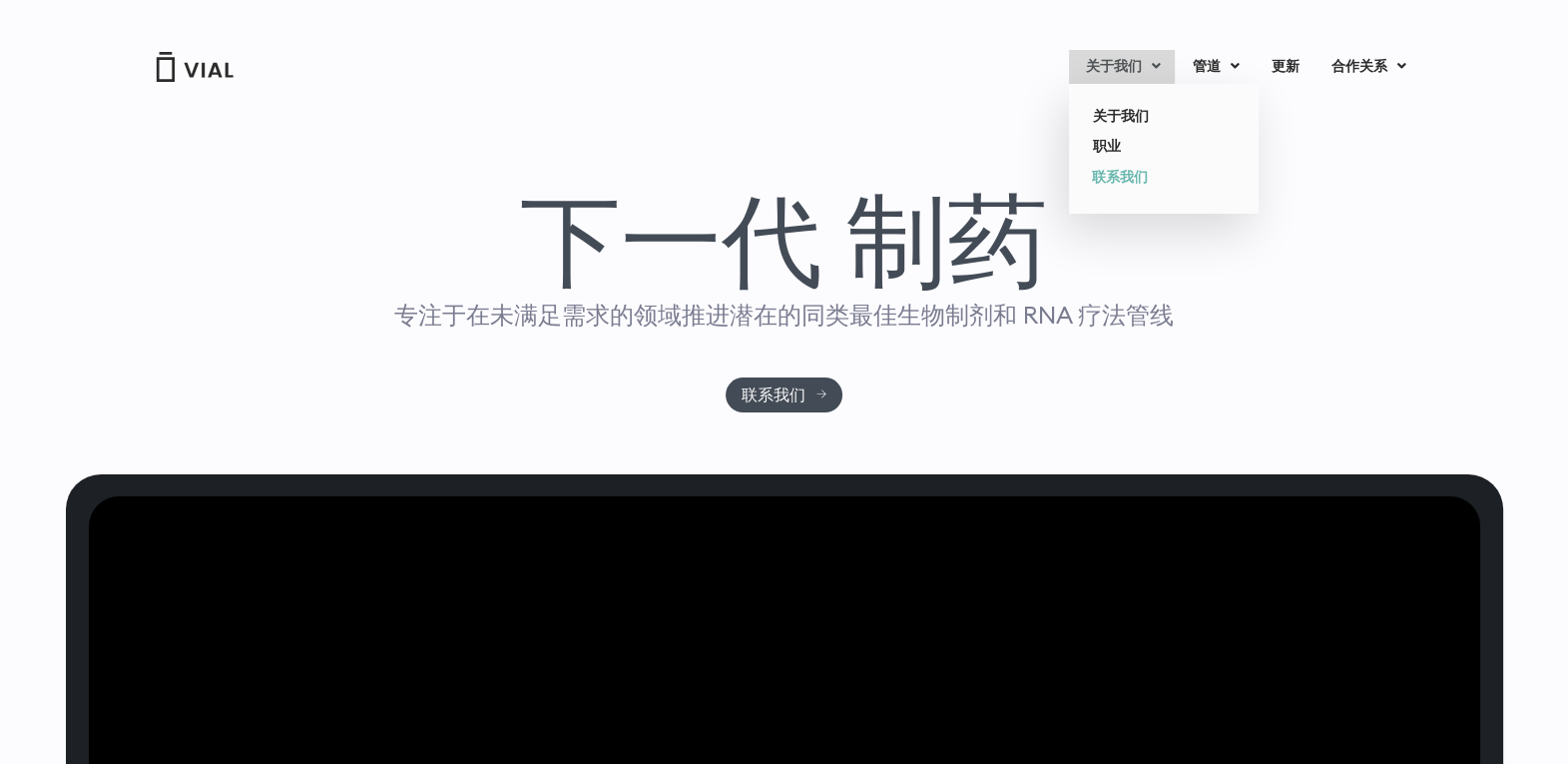 click on "联系我们" at bounding box center [1149, 178] 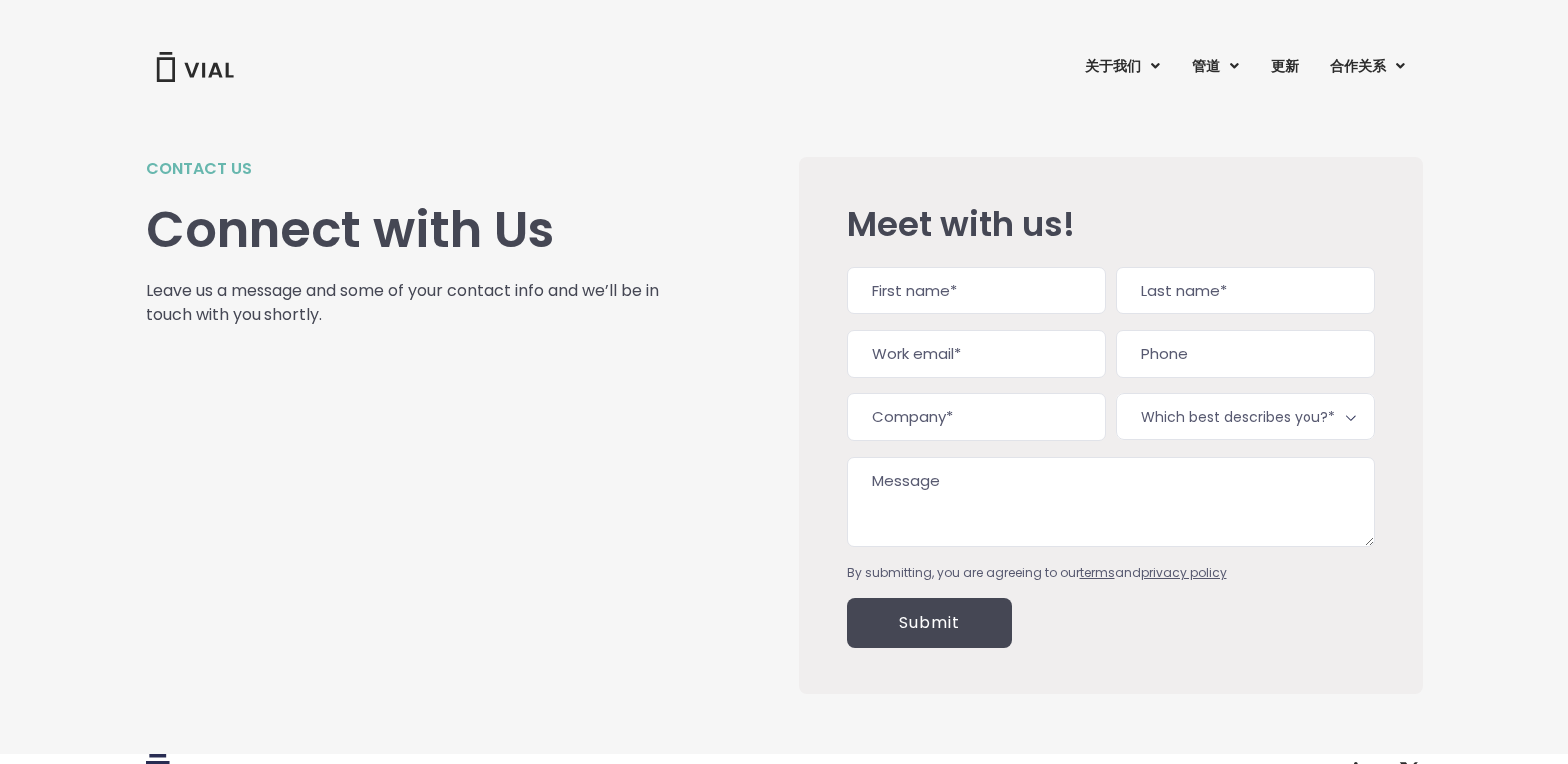 scroll, scrollTop: 0, scrollLeft: 0, axis: both 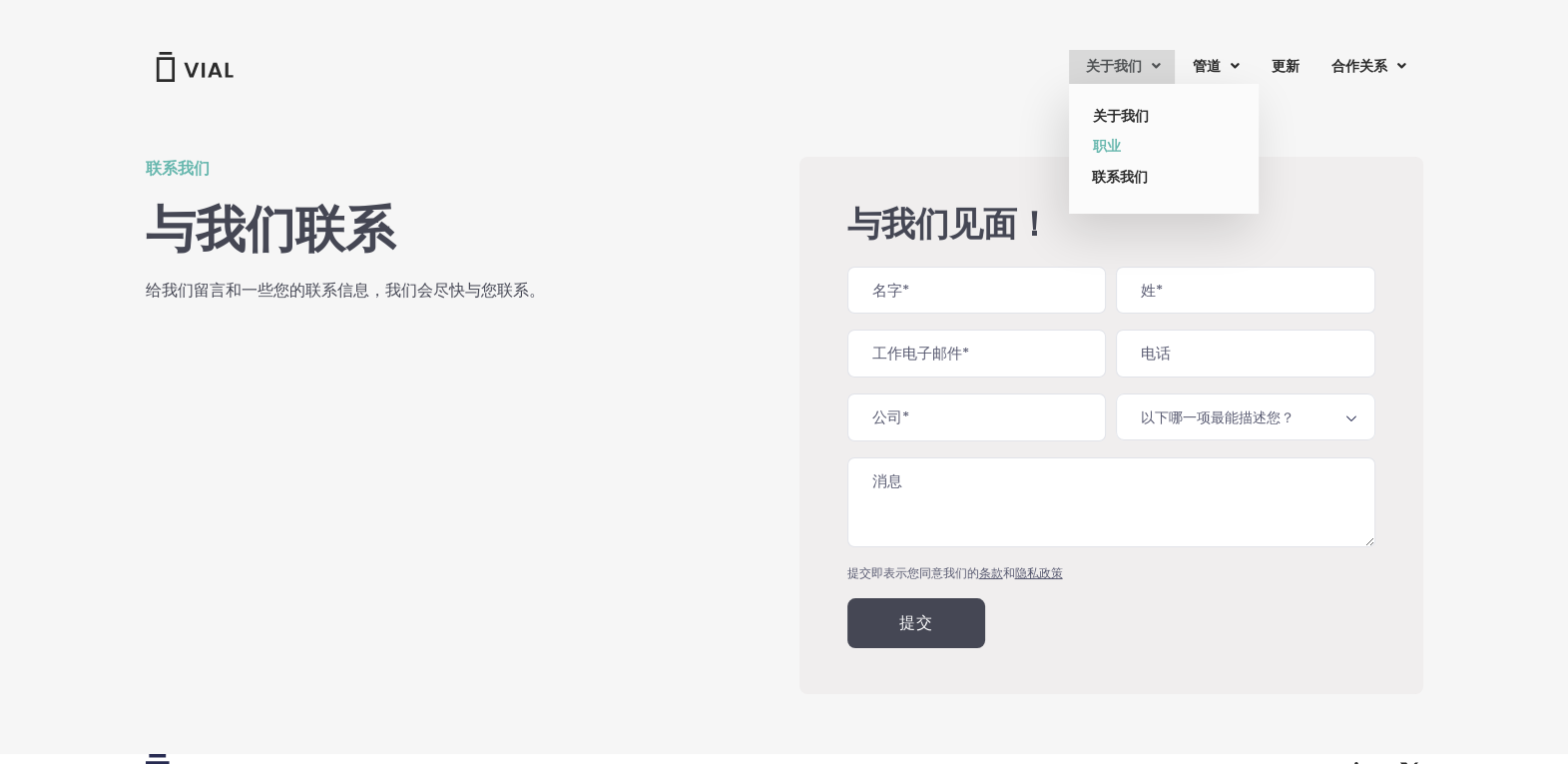 click on "职业" at bounding box center (1149, 146) 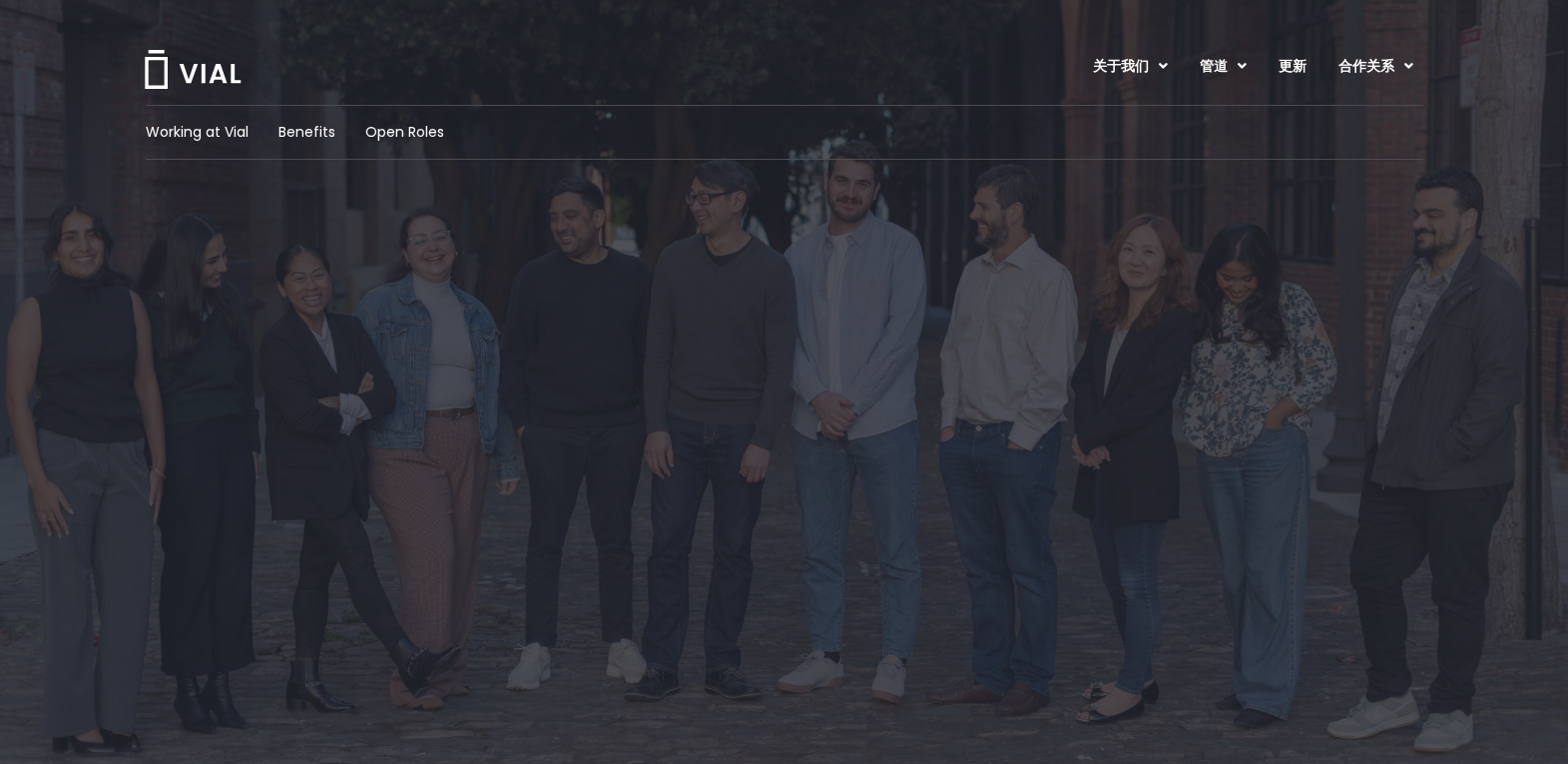 scroll, scrollTop: 0, scrollLeft: 0, axis: both 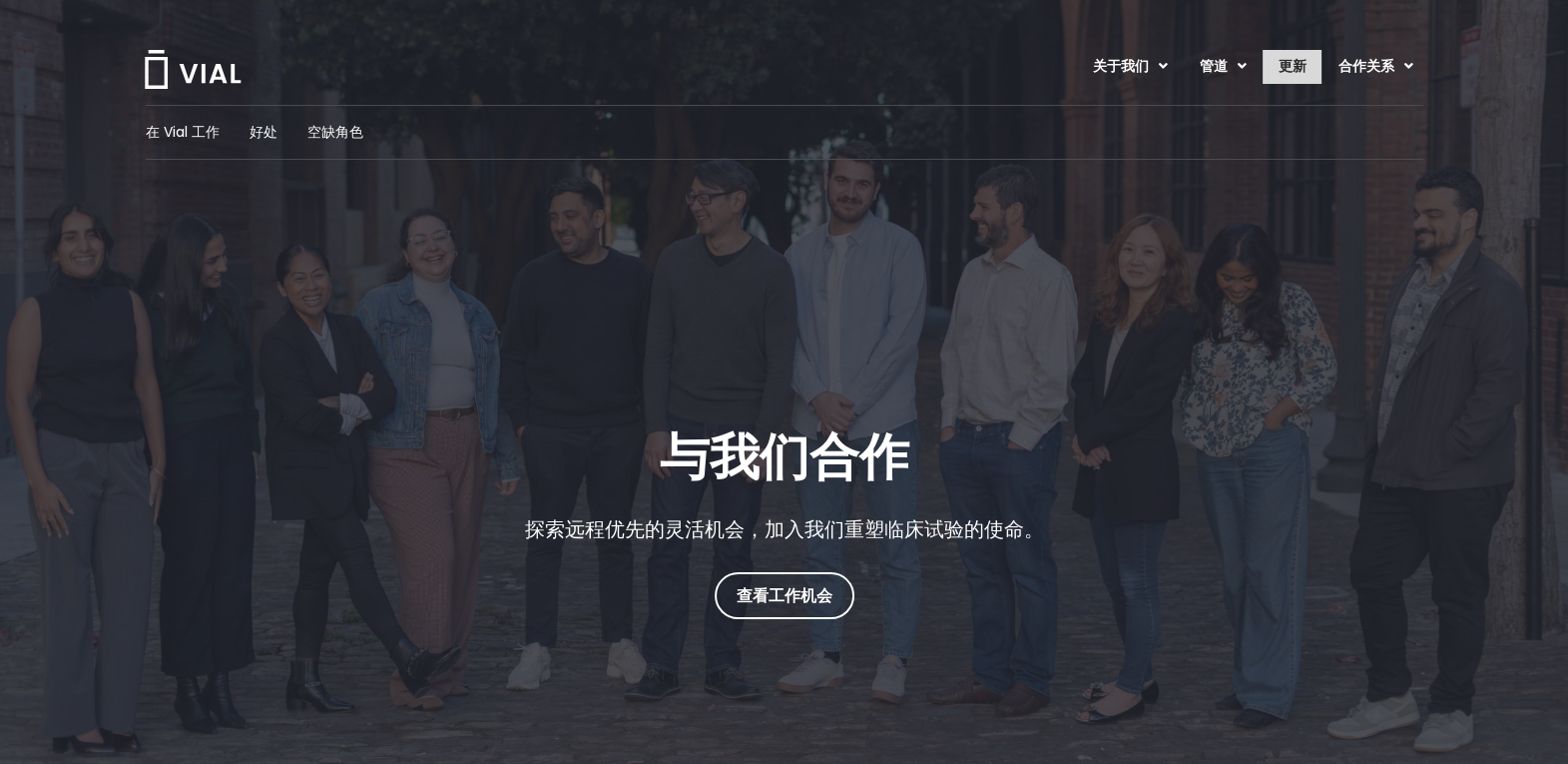 click on "更新" at bounding box center (1292, 67) 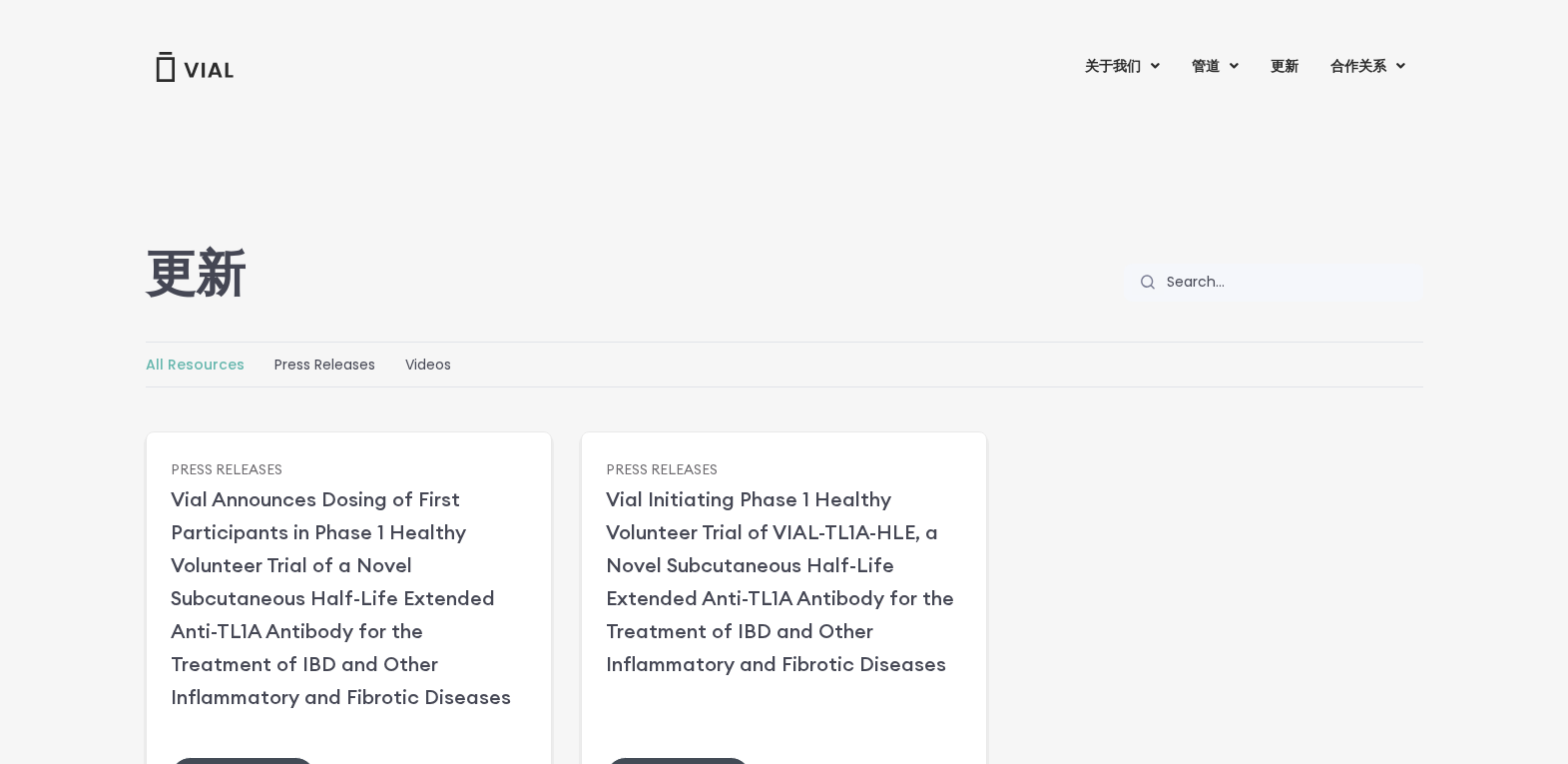 scroll, scrollTop: 0, scrollLeft: 0, axis: both 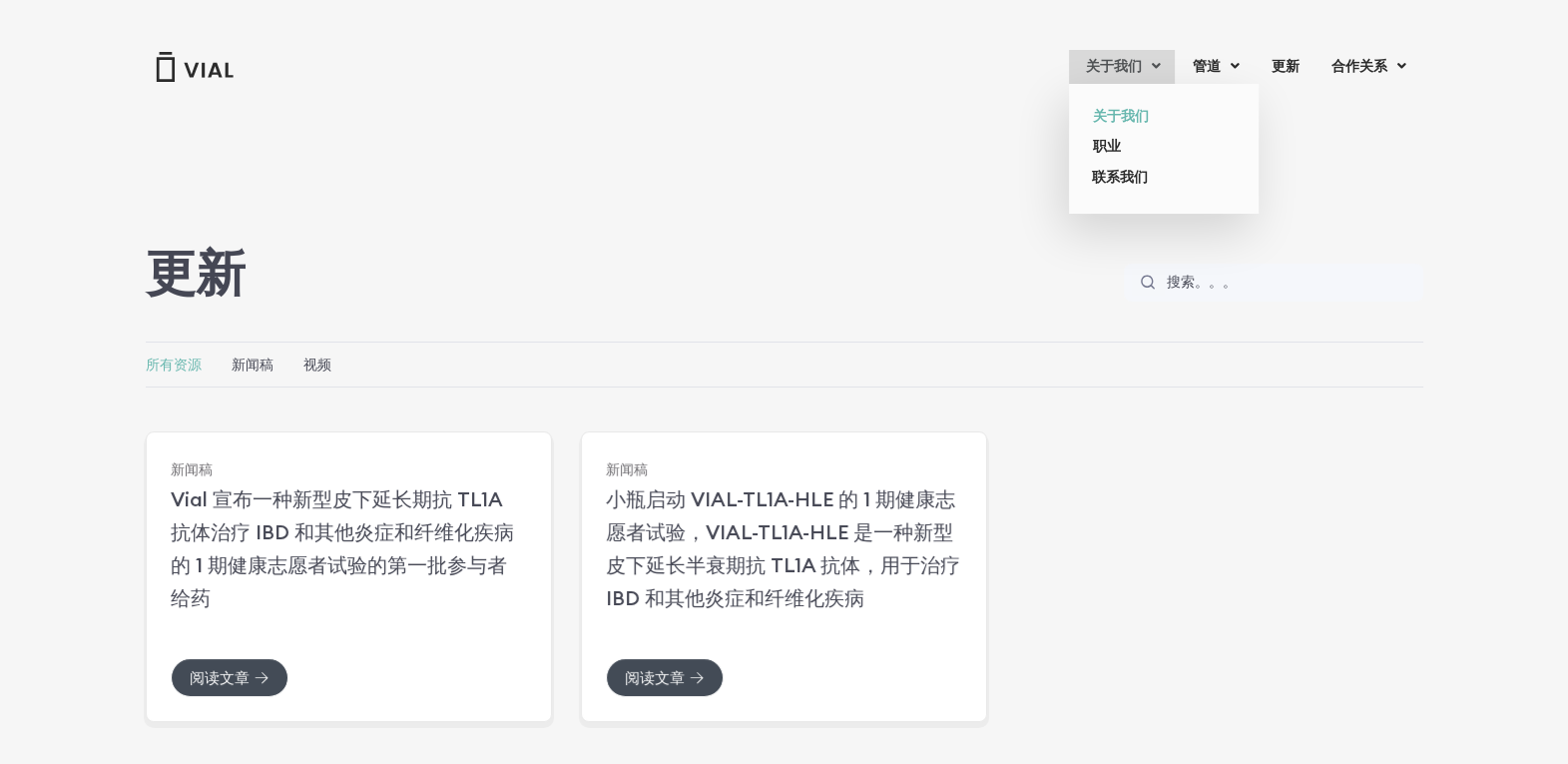 click on "关于我们" at bounding box center (1149, 116) 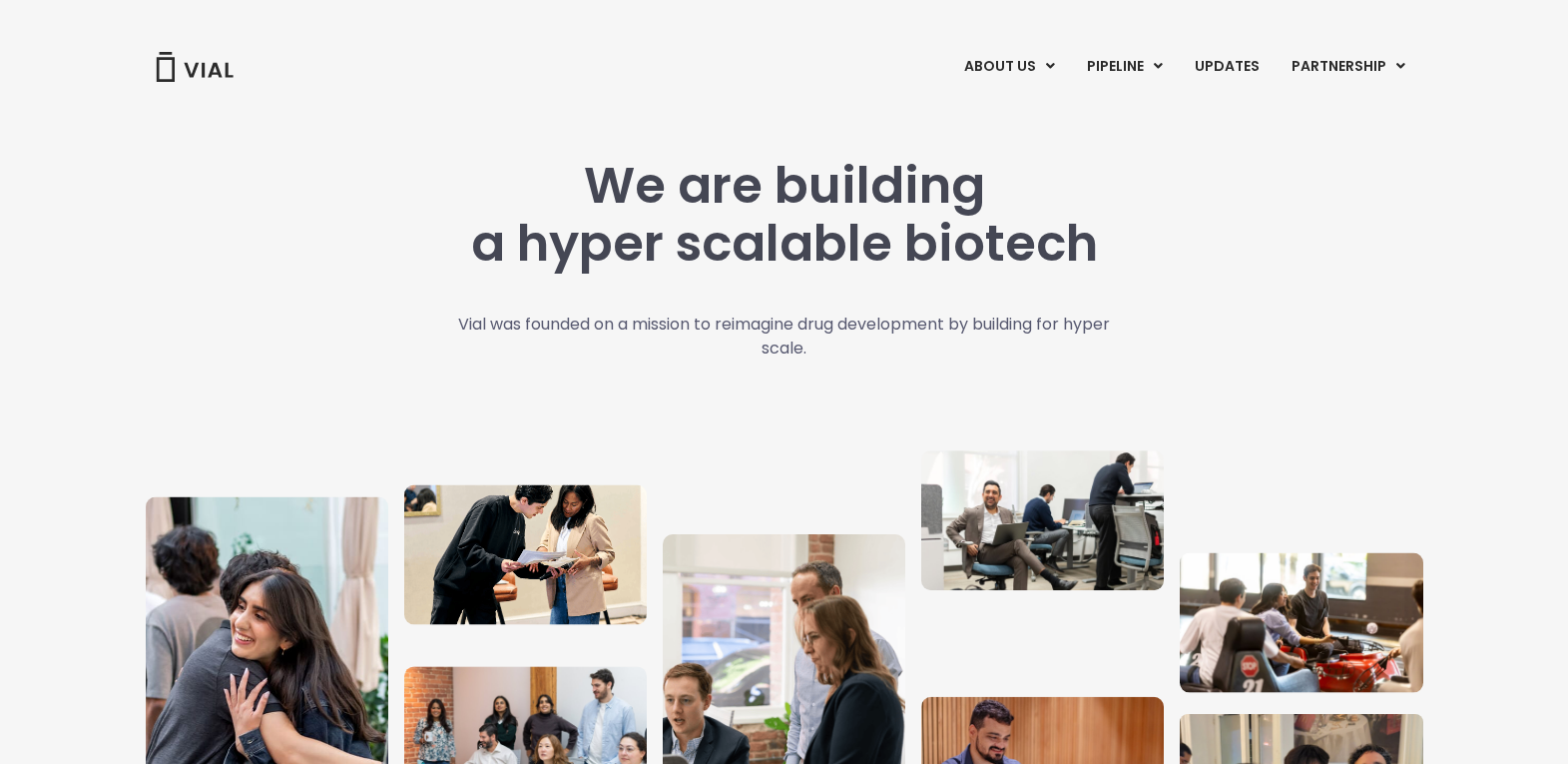 scroll, scrollTop: 0, scrollLeft: 0, axis: both 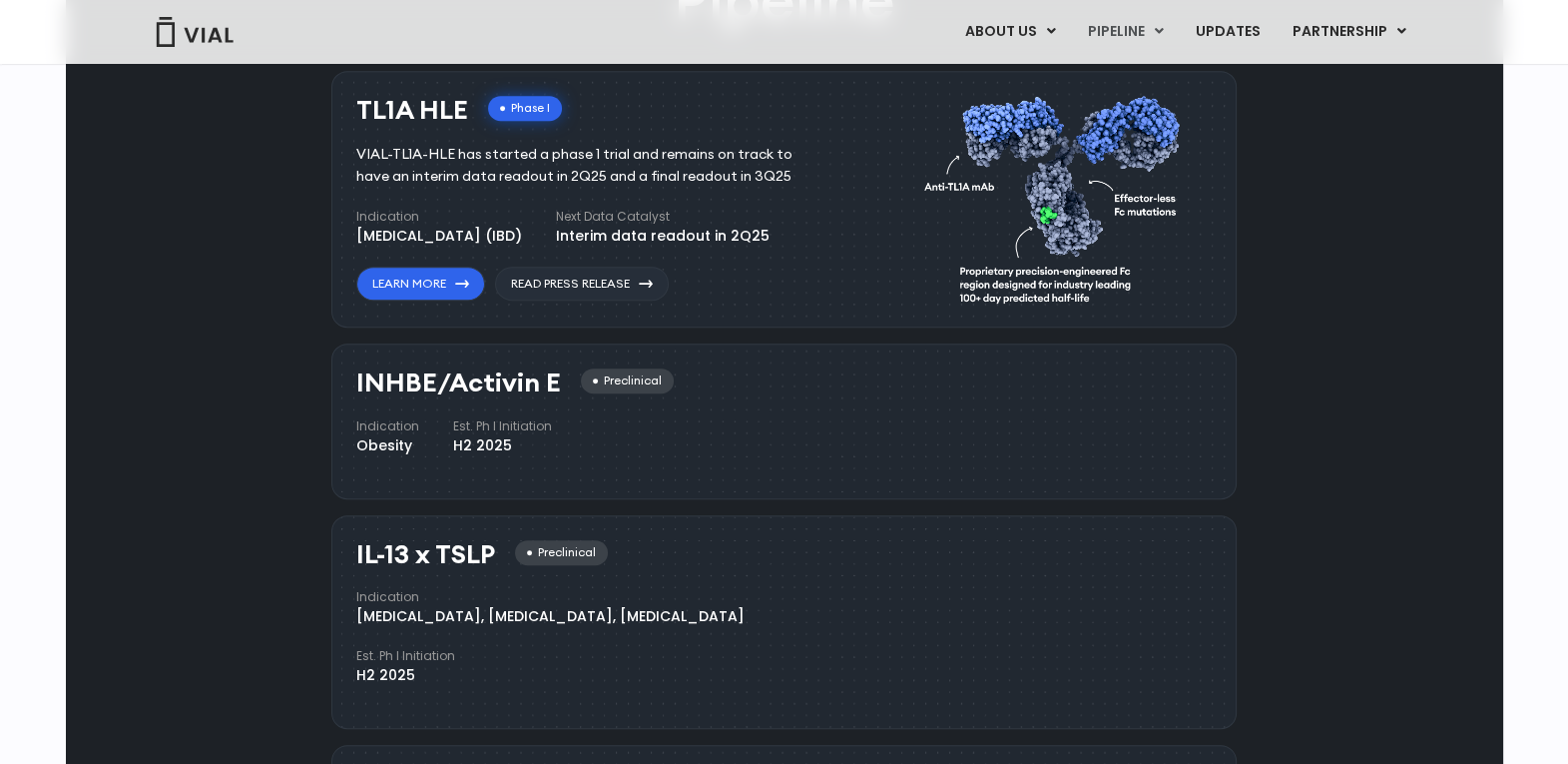 drag, startPoint x: 357, startPoint y: 382, endPoint x: 557, endPoint y: 390, distance: 200.15994 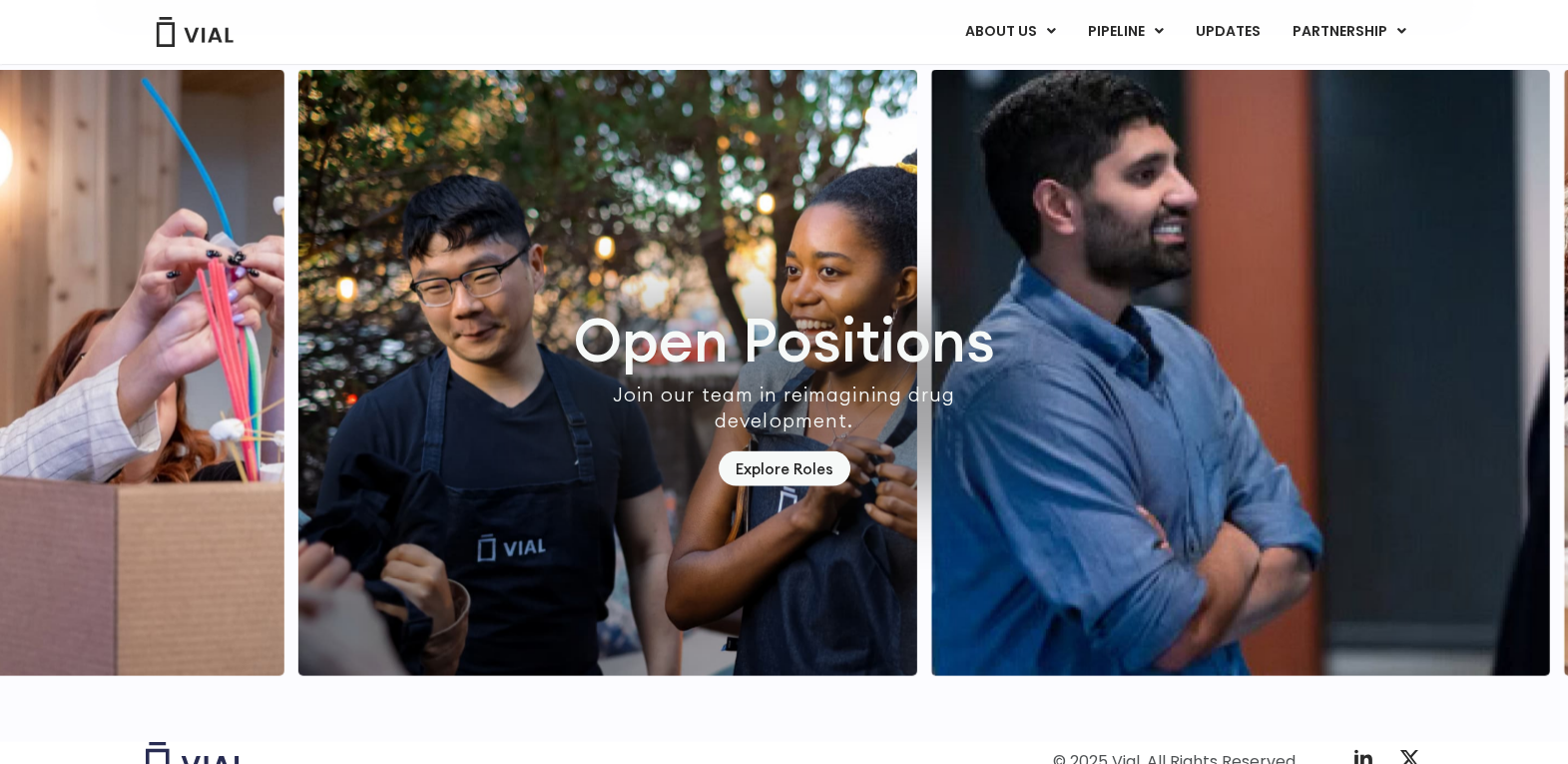 scroll, scrollTop: 5337, scrollLeft: 0, axis: vertical 